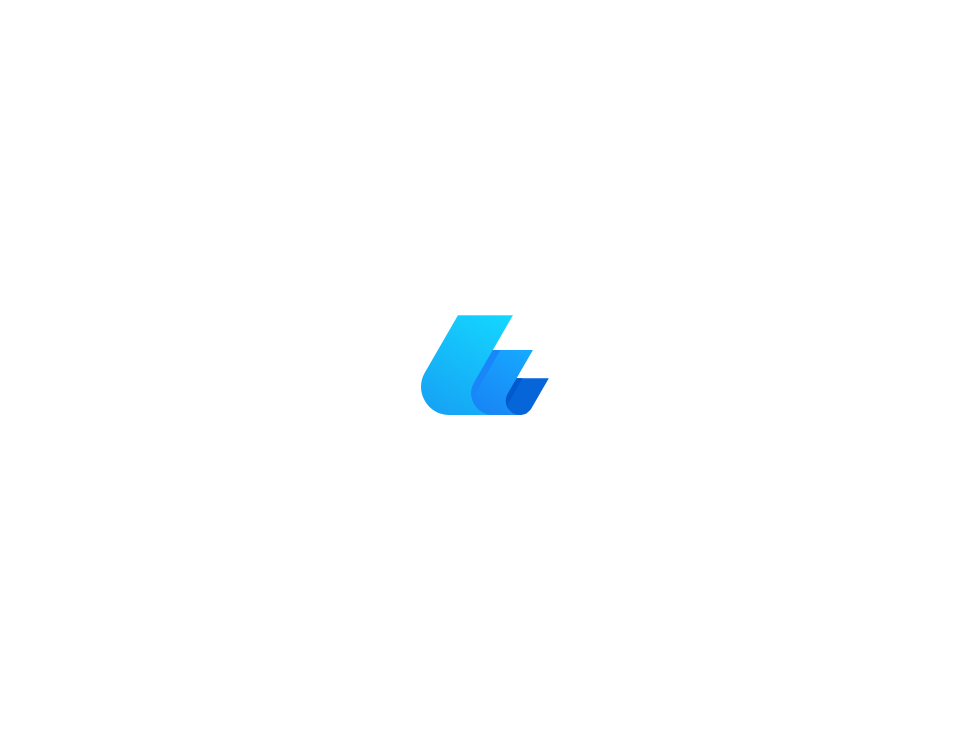 scroll, scrollTop: 0, scrollLeft: 0, axis: both 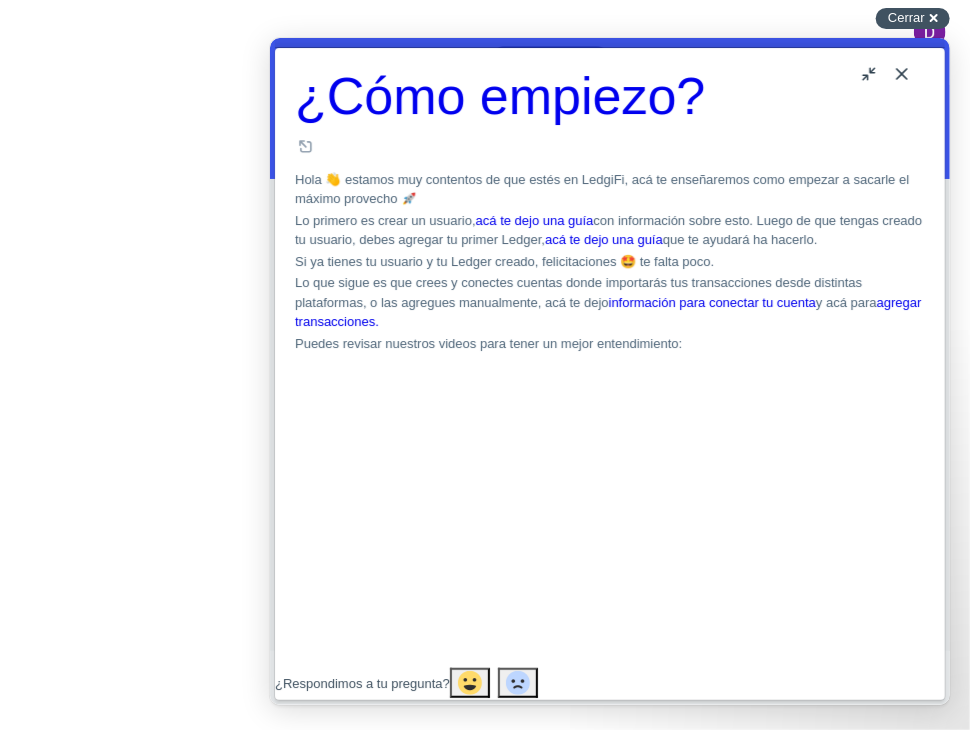 click on "Cerrar cross-small" at bounding box center (913, 18) 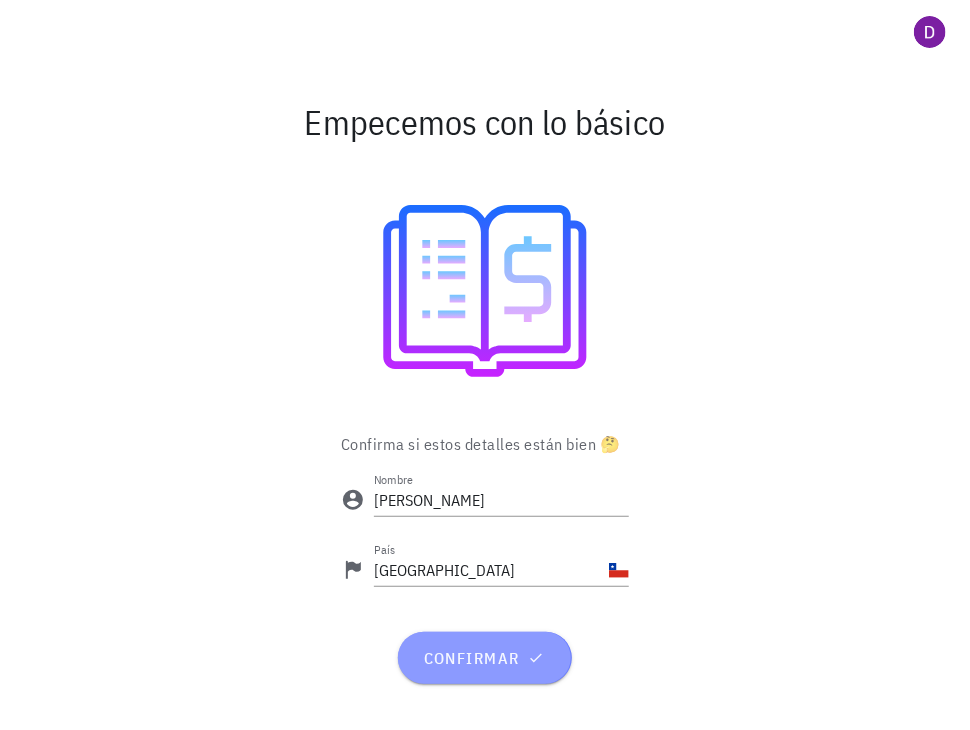 click on "confirmar" at bounding box center (484, 658) 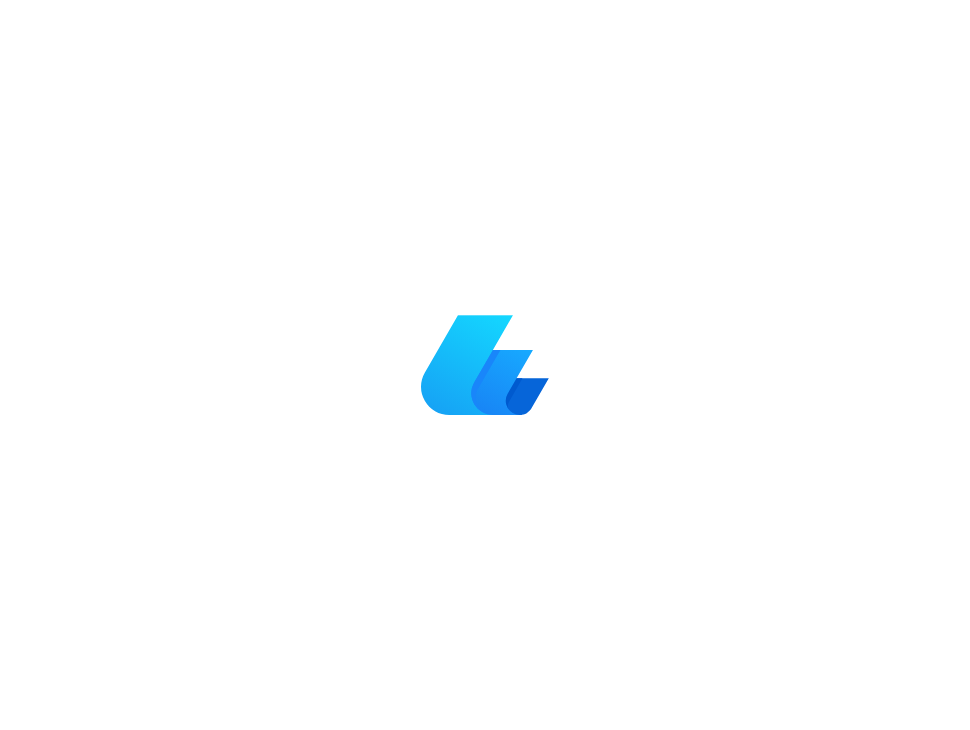scroll, scrollTop: 0, scrollLeft: 0, axis: both 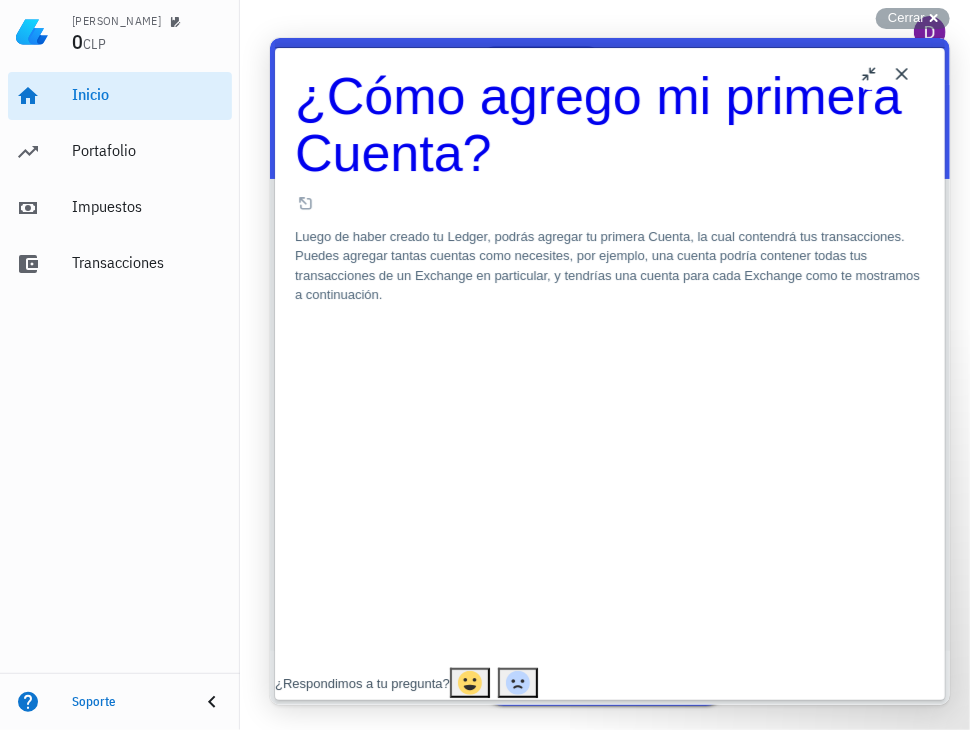 click on "Close" at bounding box center [901, 73] 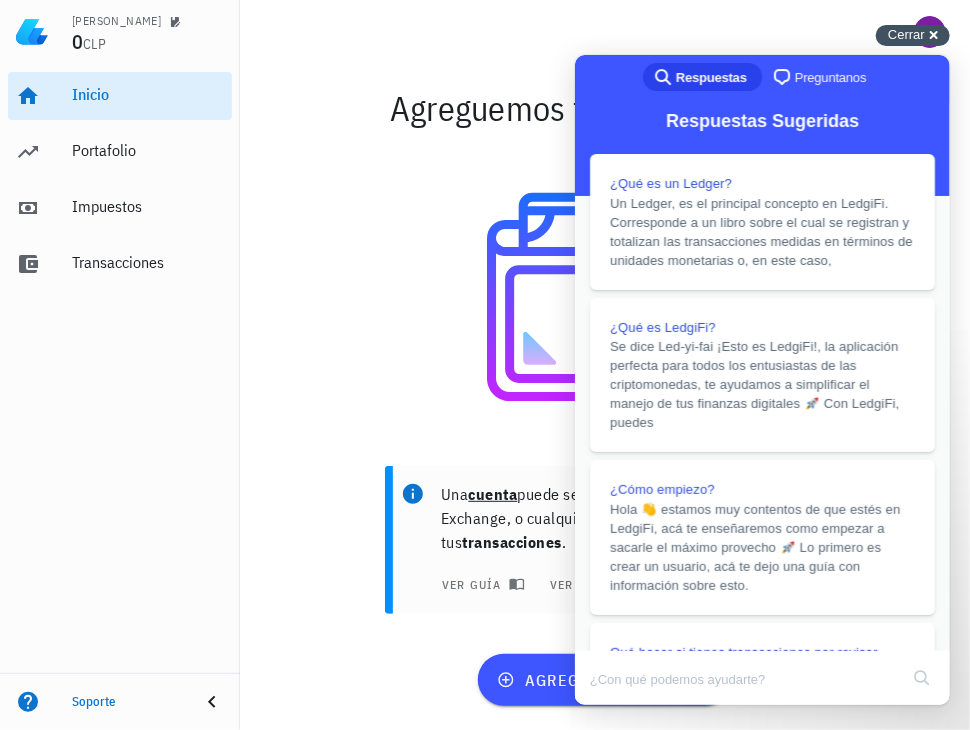 click on "Cerrar" at bounding box center [906, 34] 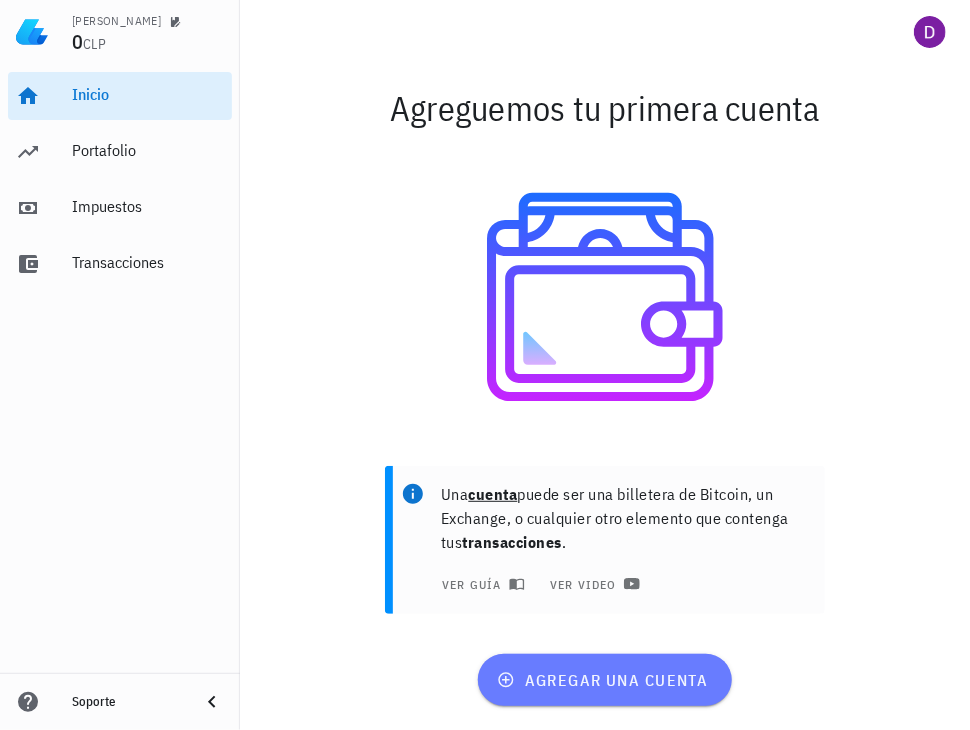 click on "agregar una cuenta" at bounding box center (604, 680) 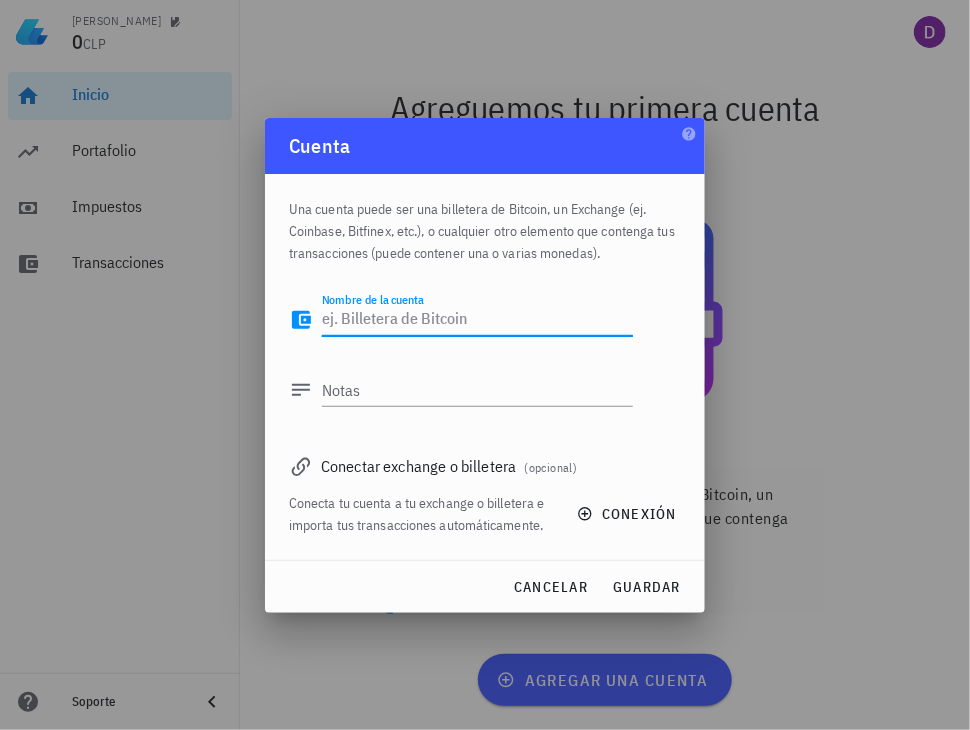 click on "Nombre de la cuenta" at bounding box center (477, 320) 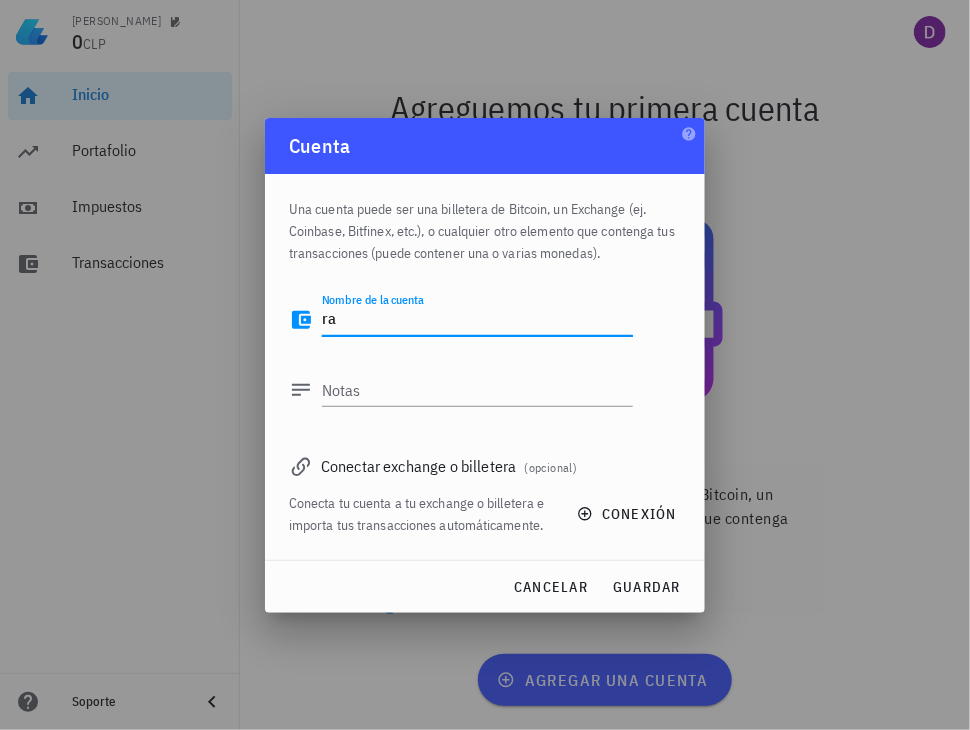 type on "r" 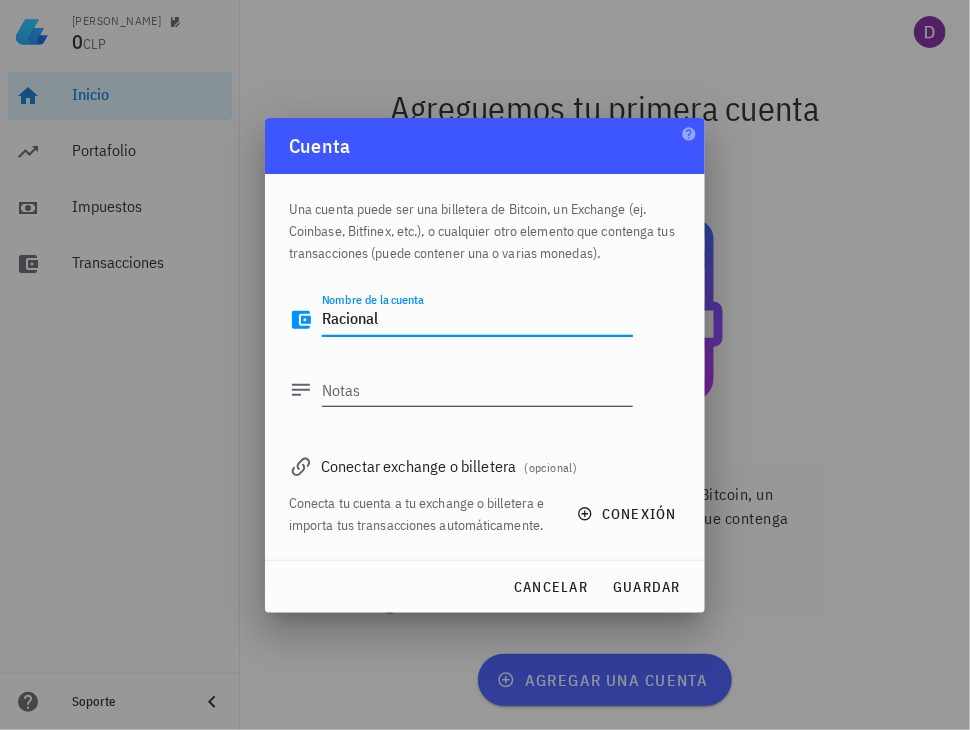 type on "Racional" 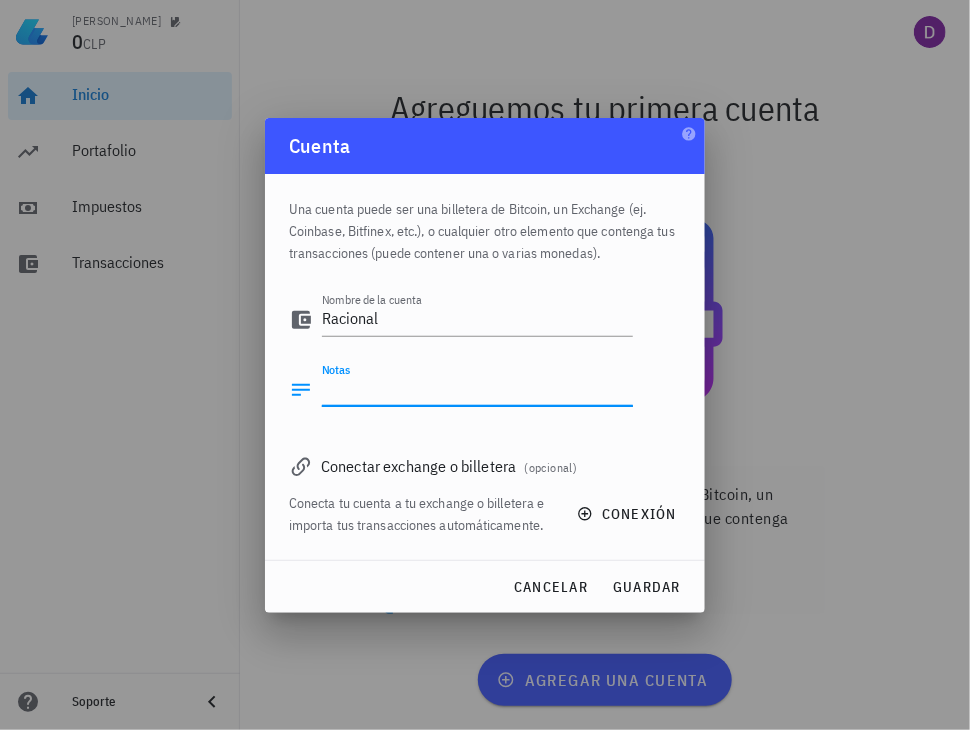 click on "Notas" at bounding box center [477, 390] 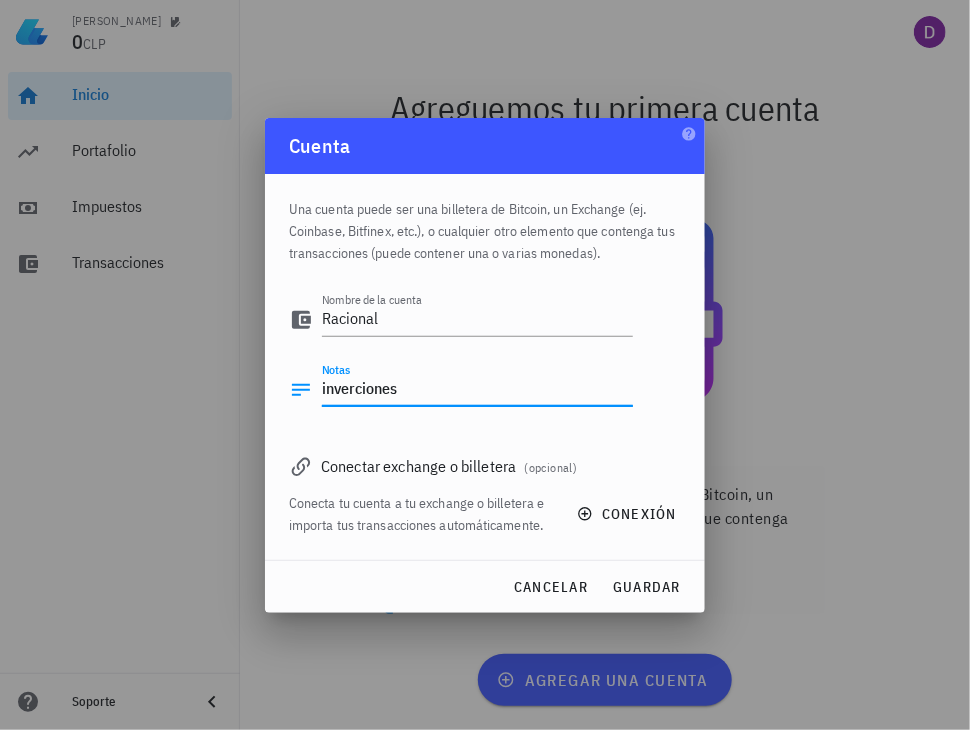 type on "inverciones" 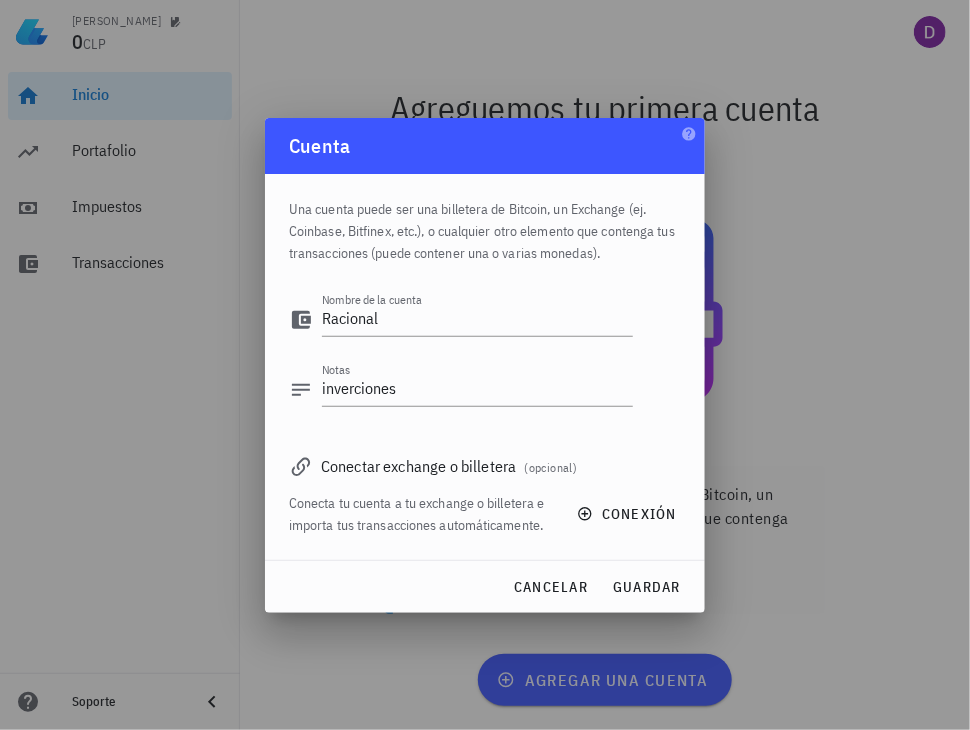 click on "Nombre de la cuenta Racional   Notas inverciones" at bounding box center [485, 358] 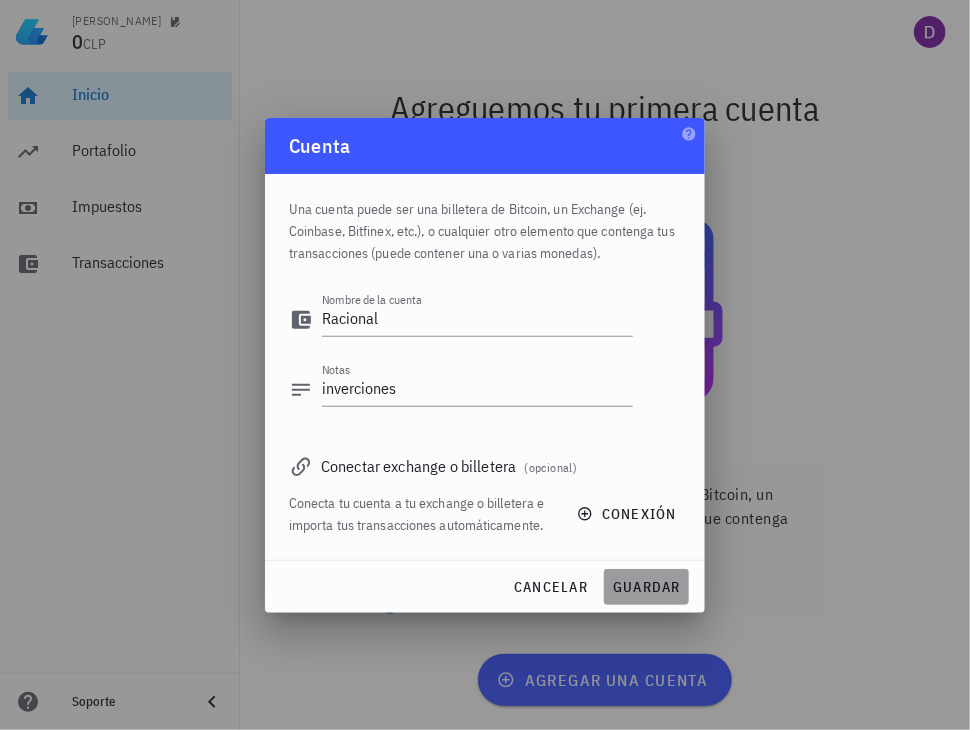 click on "guardar" at bounding box center (646, 587) 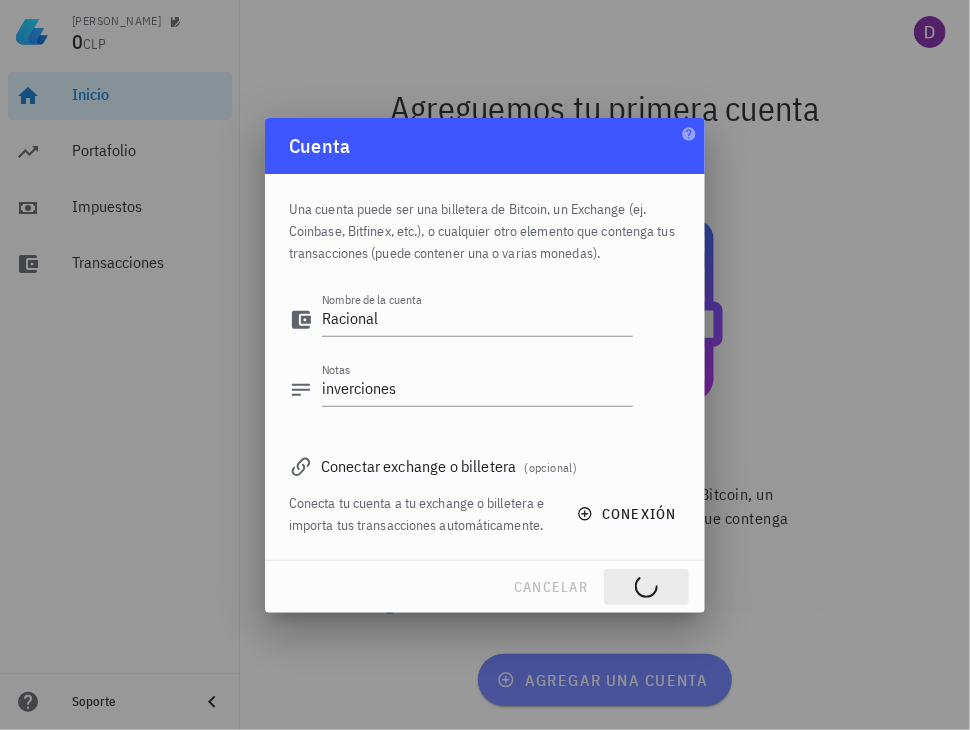type 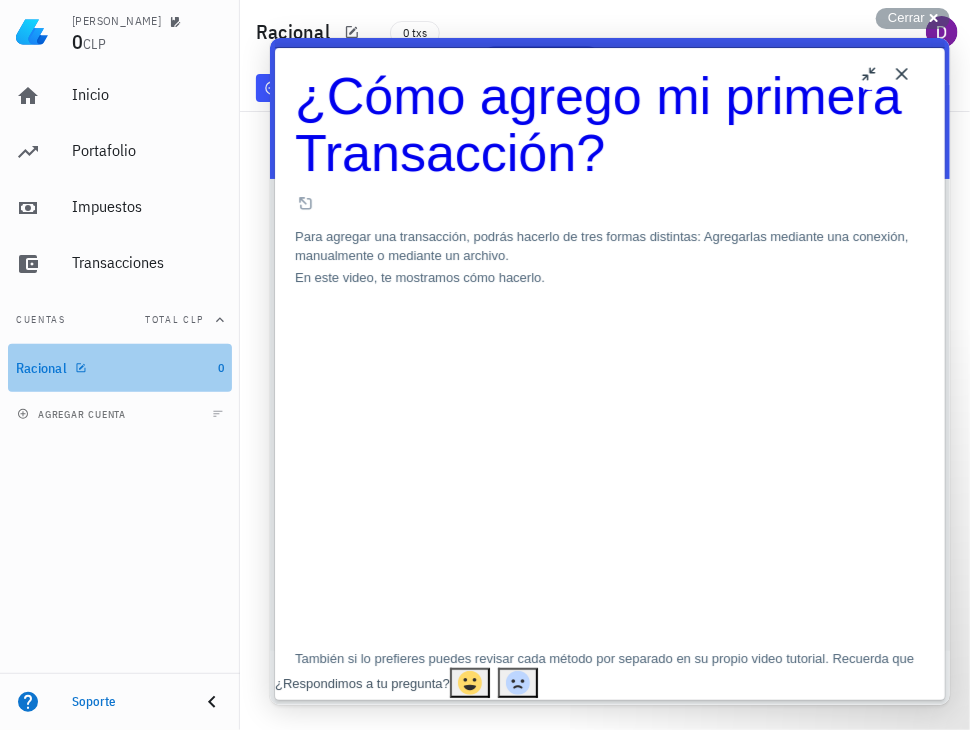click at bounding box center [77, 367] 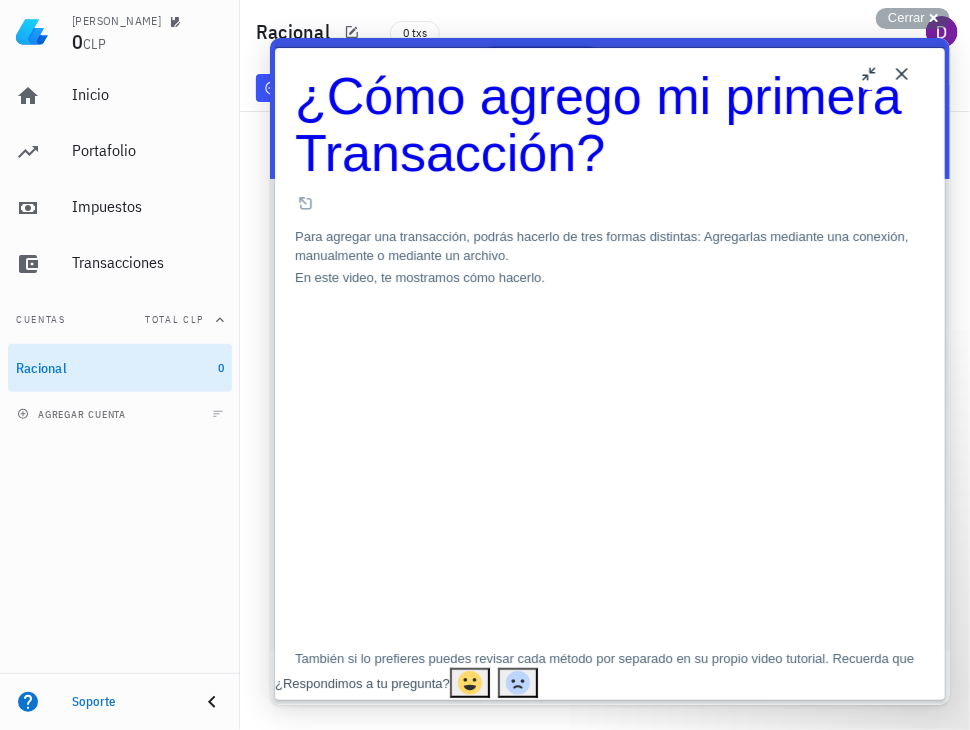 click on "Close" at bounding box center (901, 73) 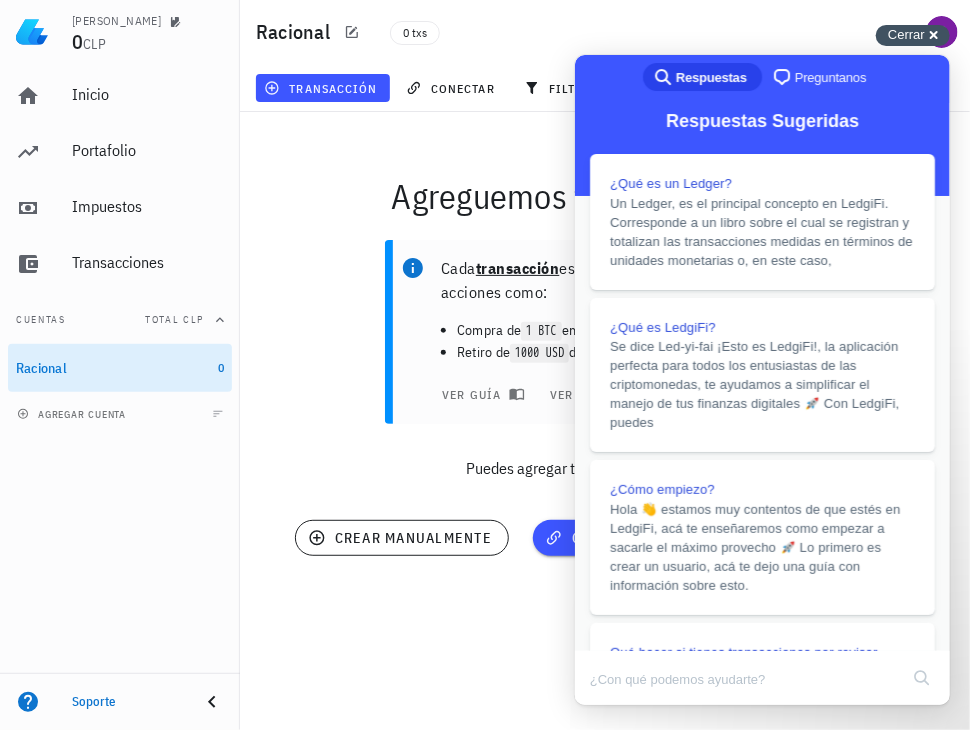click on "Cerrar" at bounding box center (906, 34) 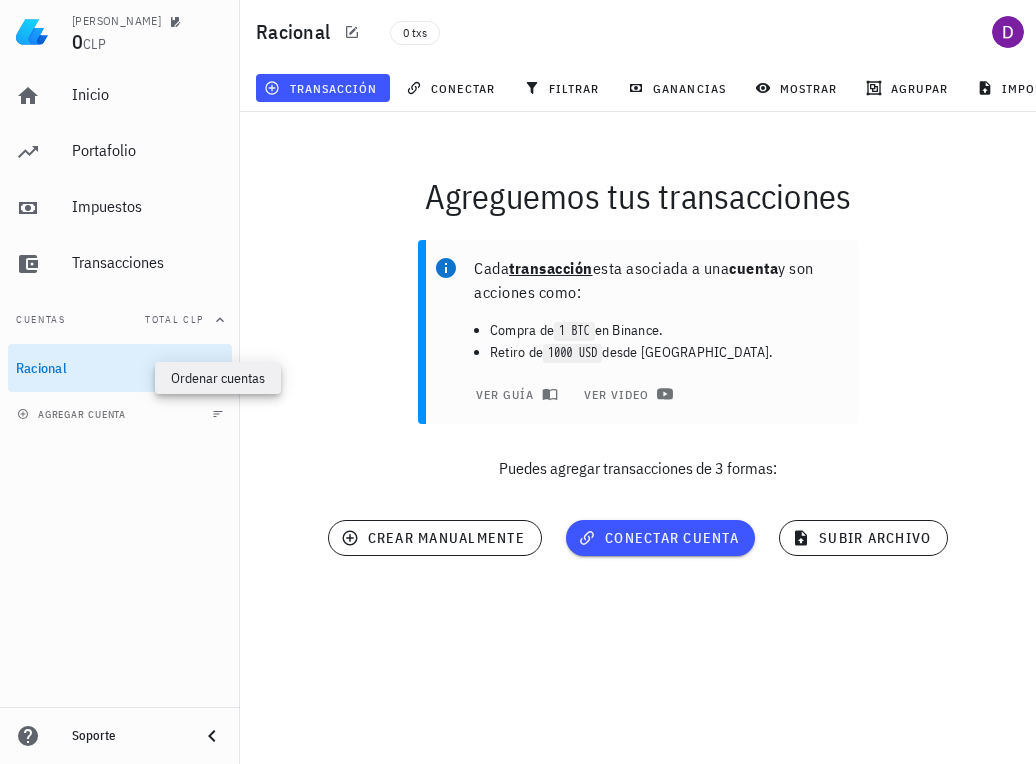 click 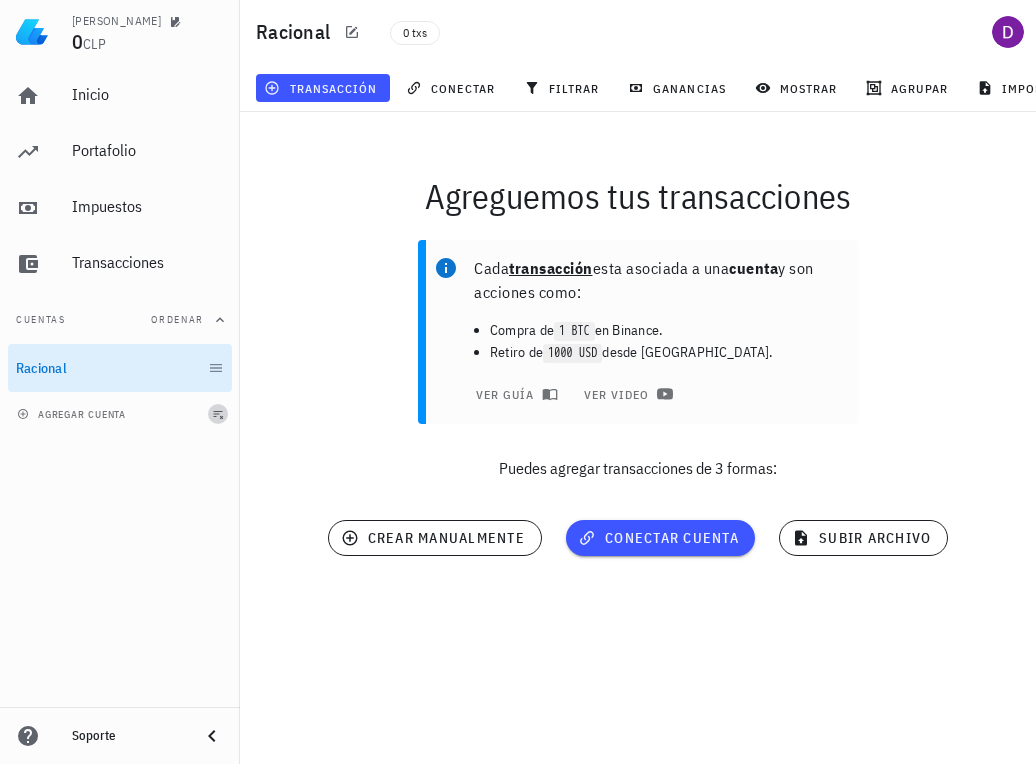 click 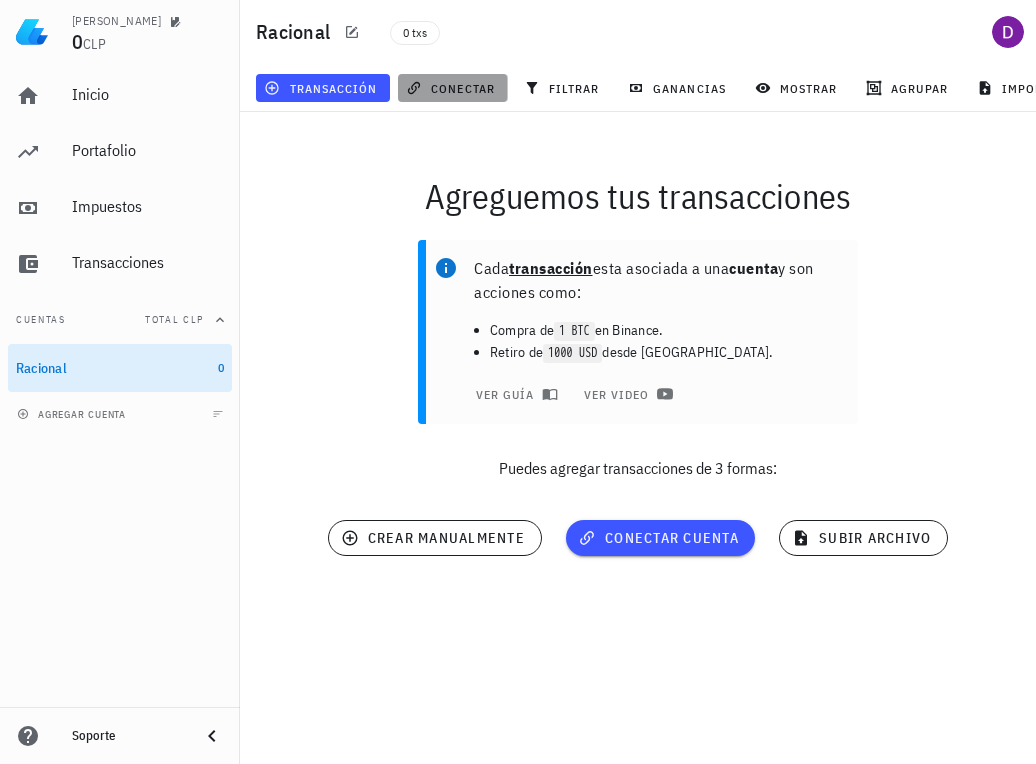 click on "conectar" at bounding box center [452, 88] 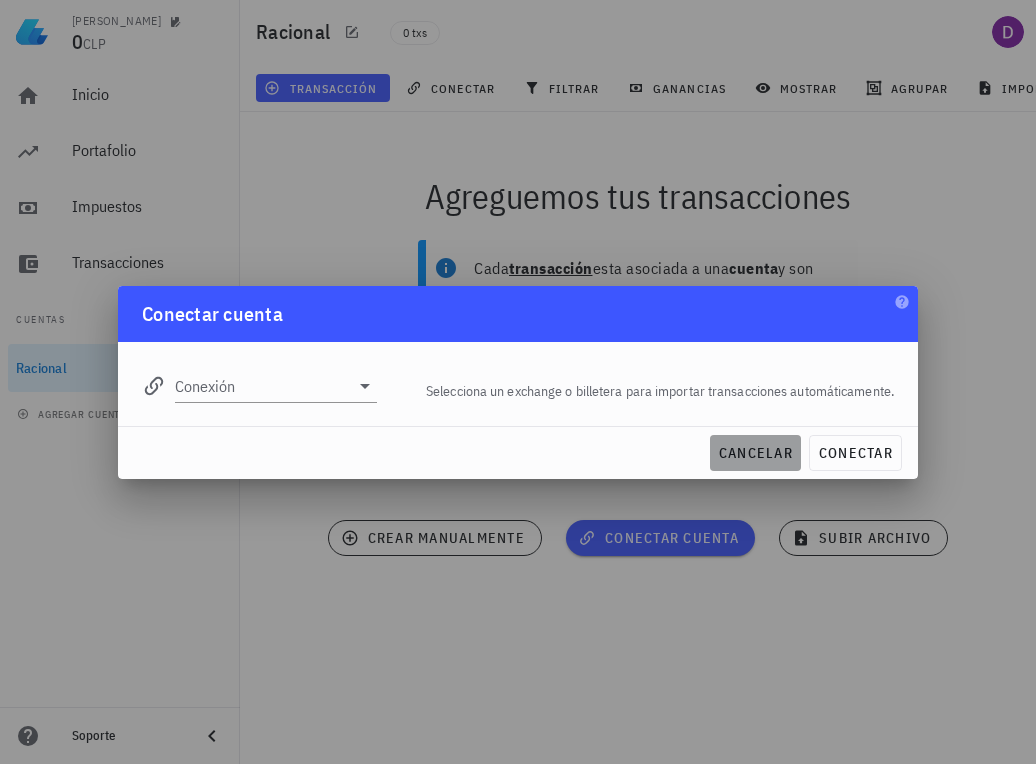 click on "cancelar" at bounding box center [755, 453] 